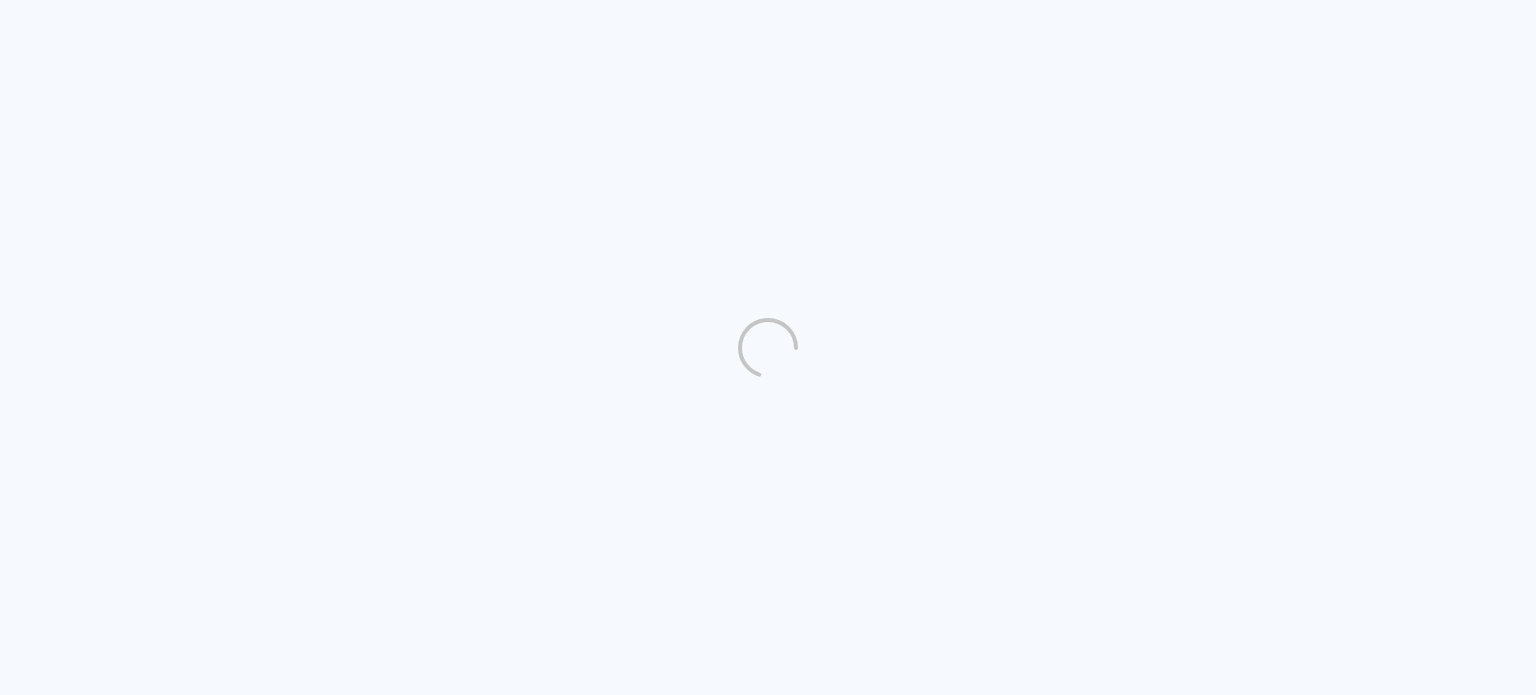 scroll, scrollTop: 0, scrollLeft: 0, axis: both 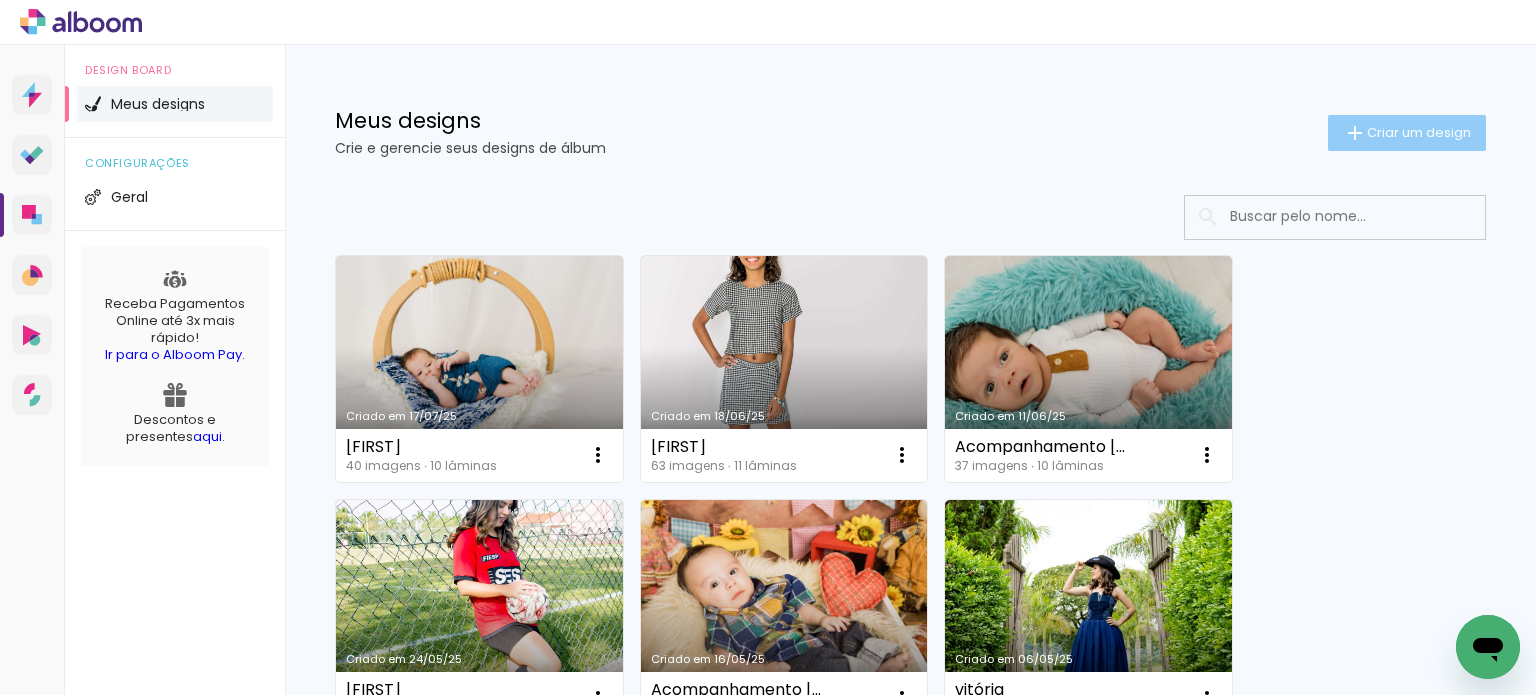 click on "Criar um design" 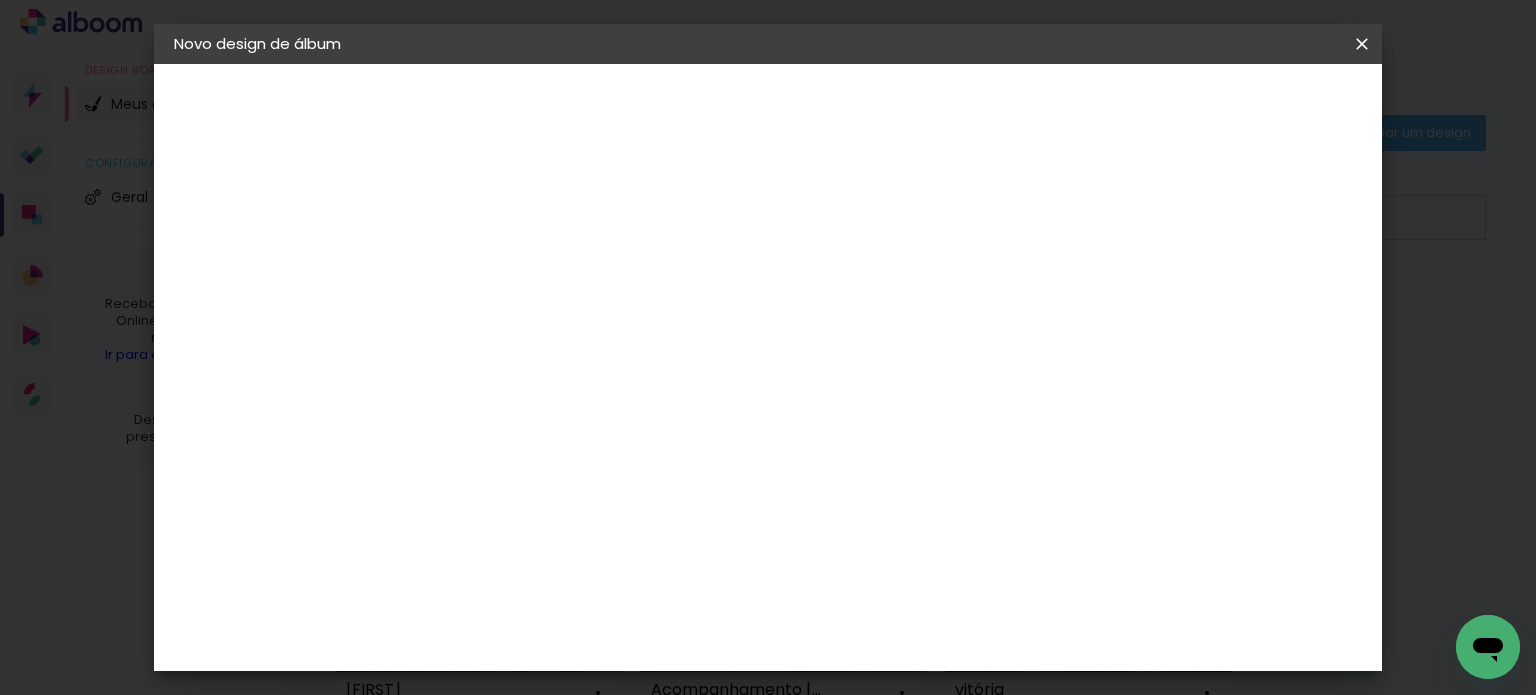 click at bounding box center (501, 268) 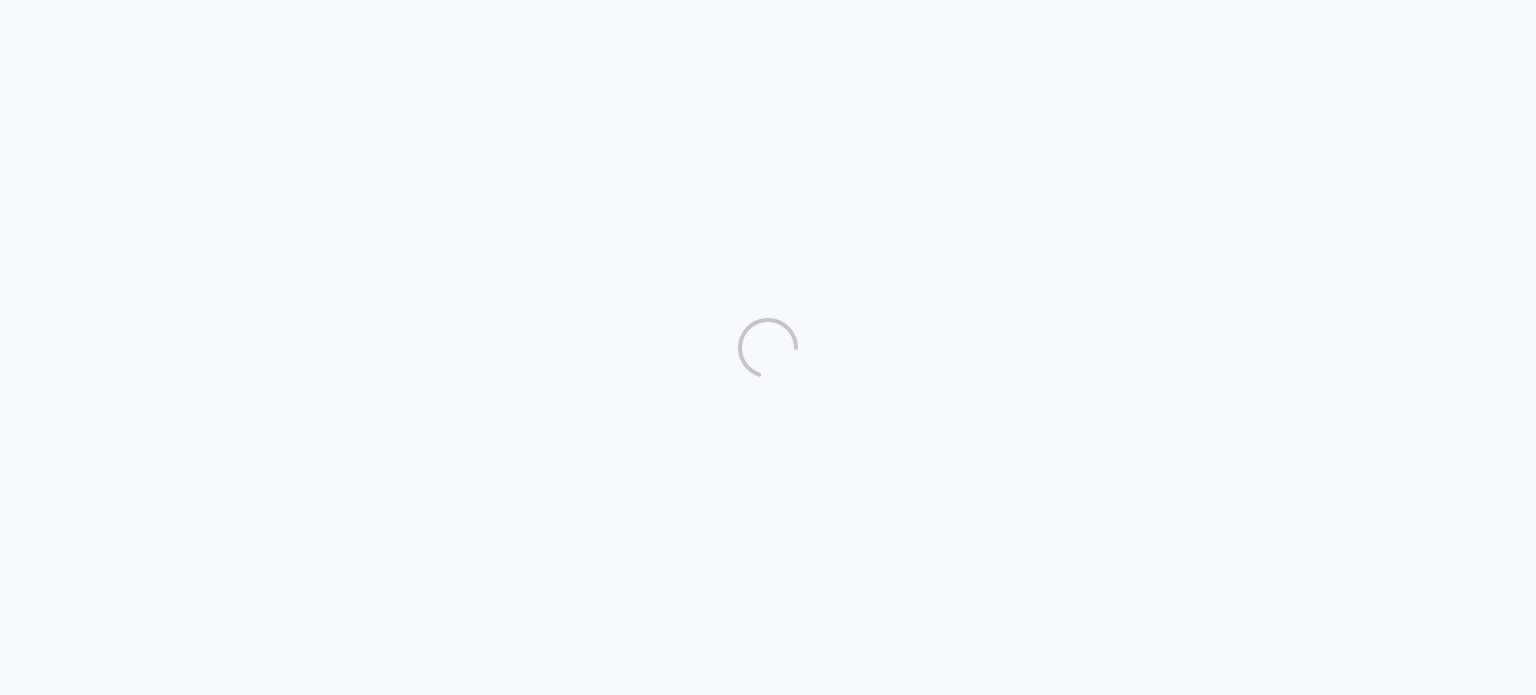 scroll, scrollTop: 0, scrollLeft: 0, axis: both 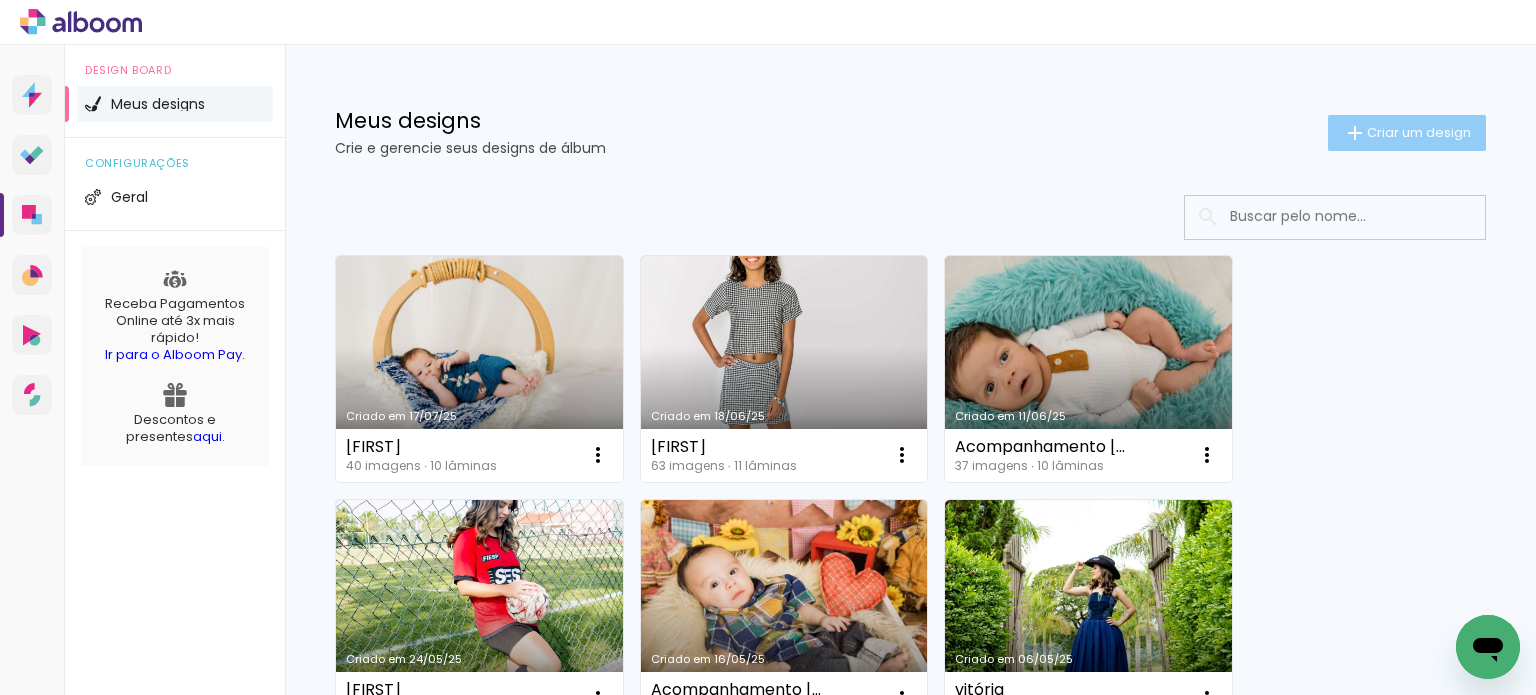 click on "Criar um design" 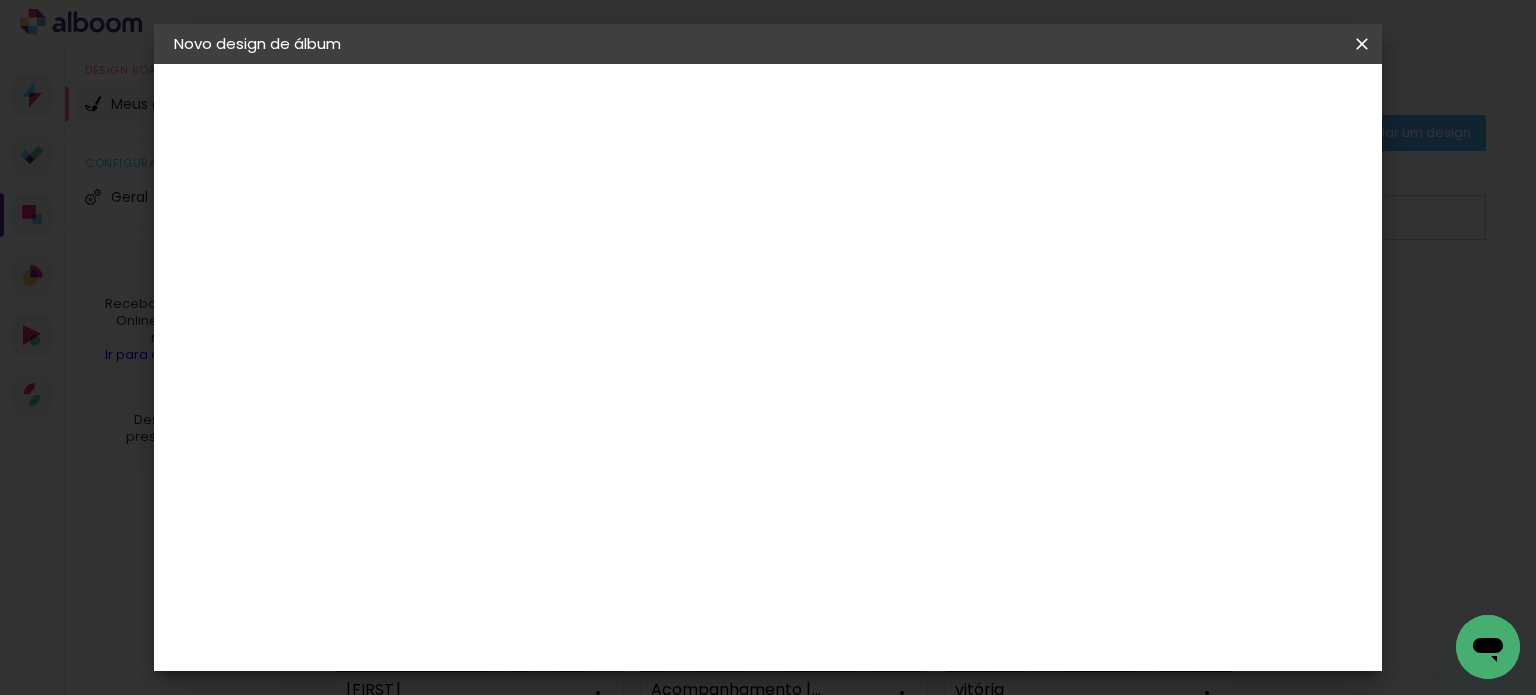 click at bounding box center [501, 268] 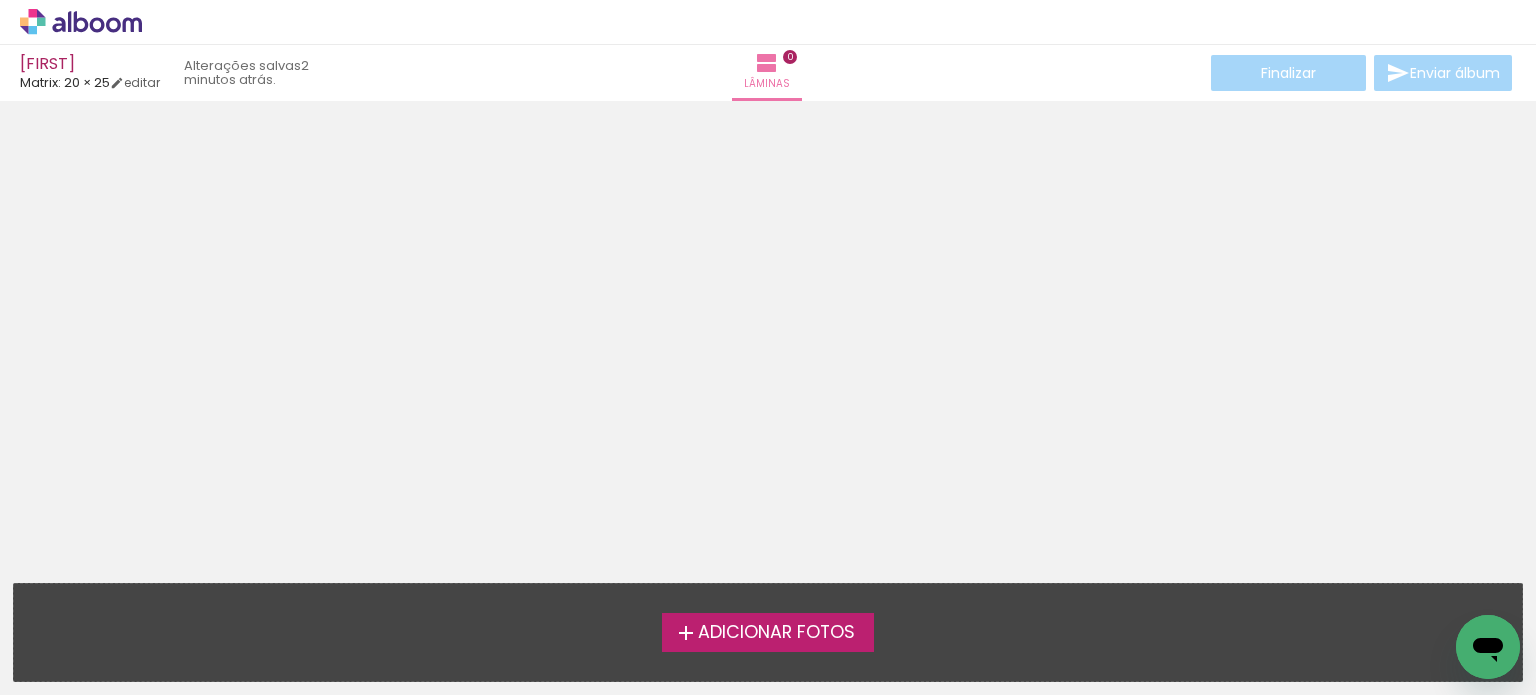click on "› Editor de álbum" at bounding box center [768, 22] 